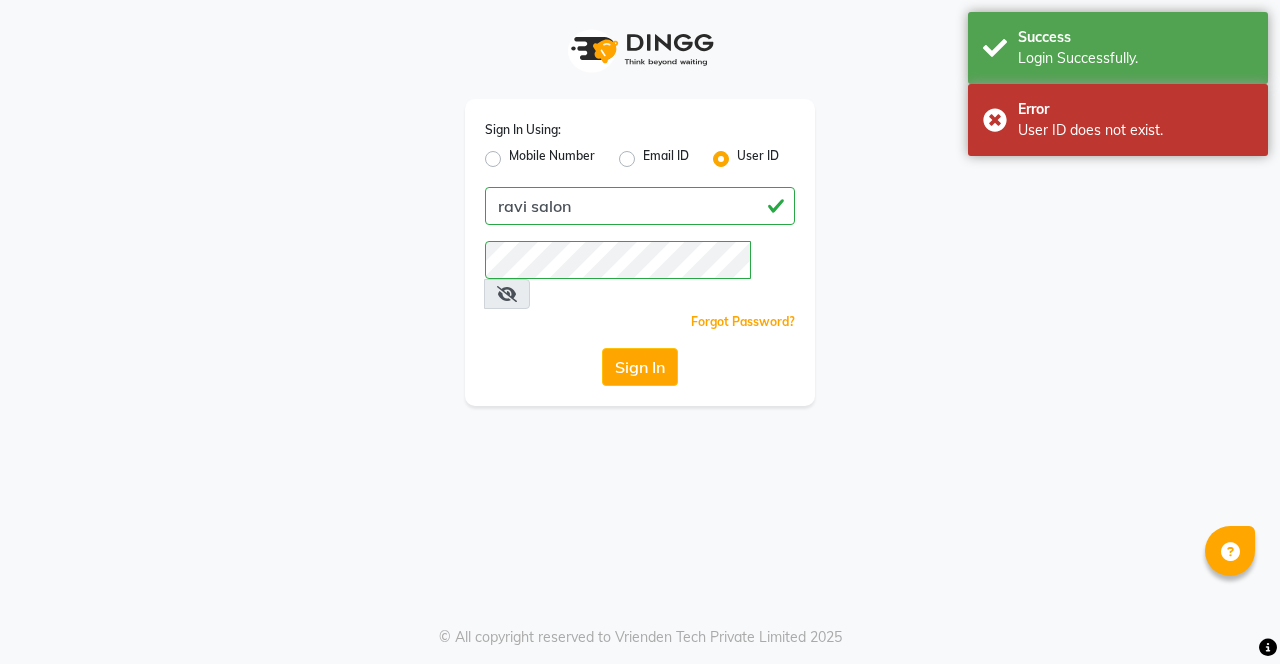 scroll, scrollTop: 0, scrollLeft: 0, axis: both 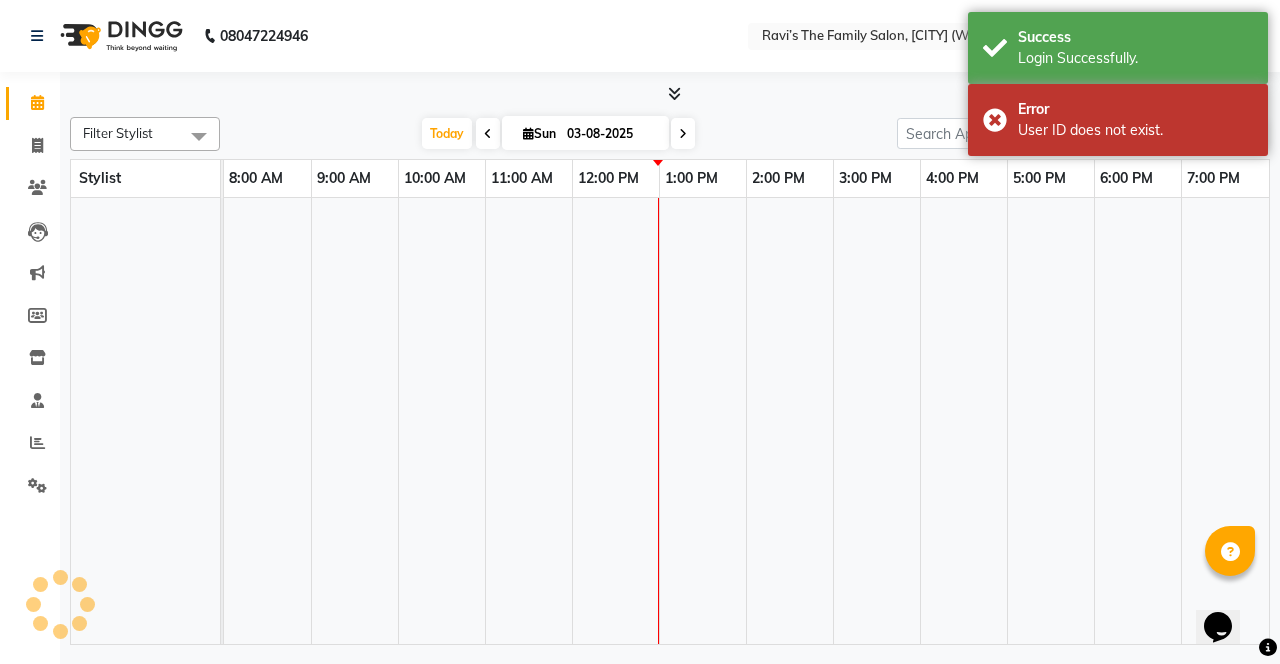 select on "en" 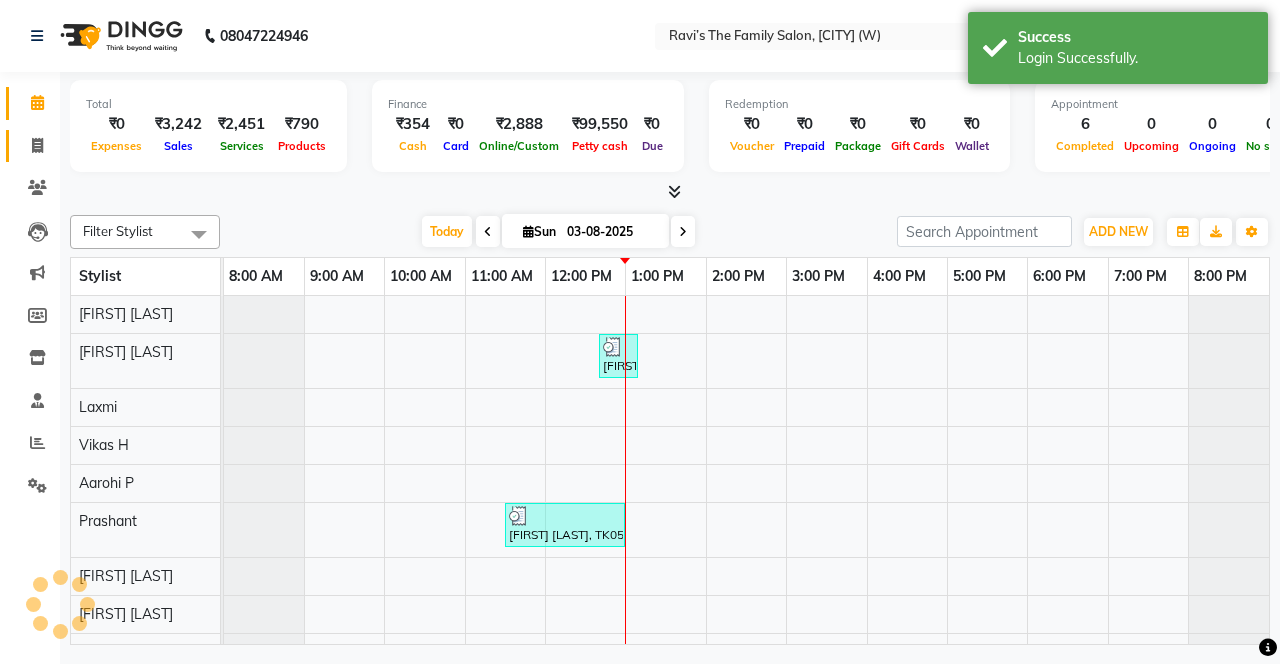 click 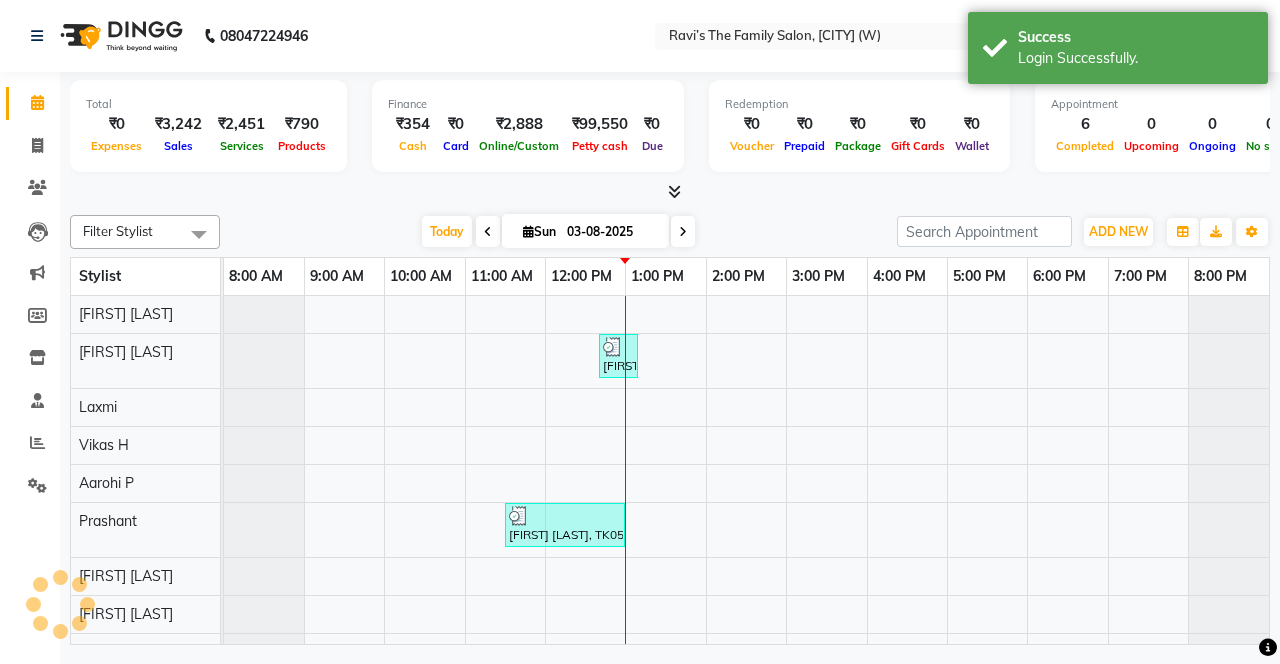 select on "service" 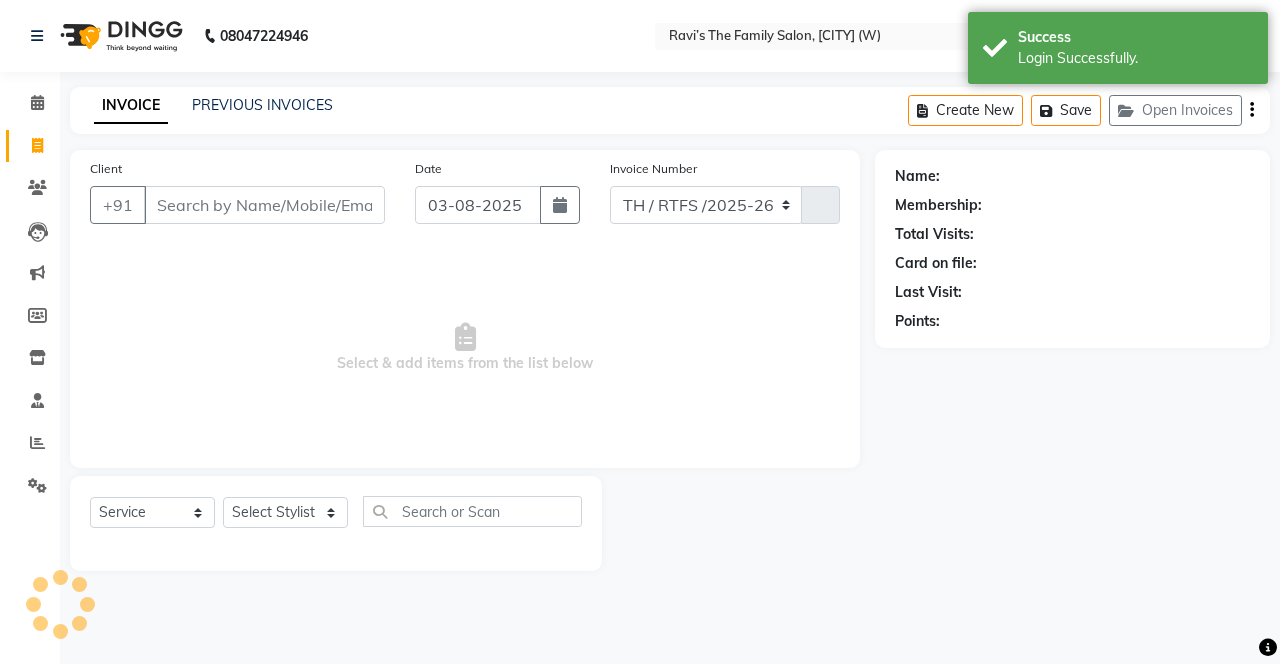 select on "8004" 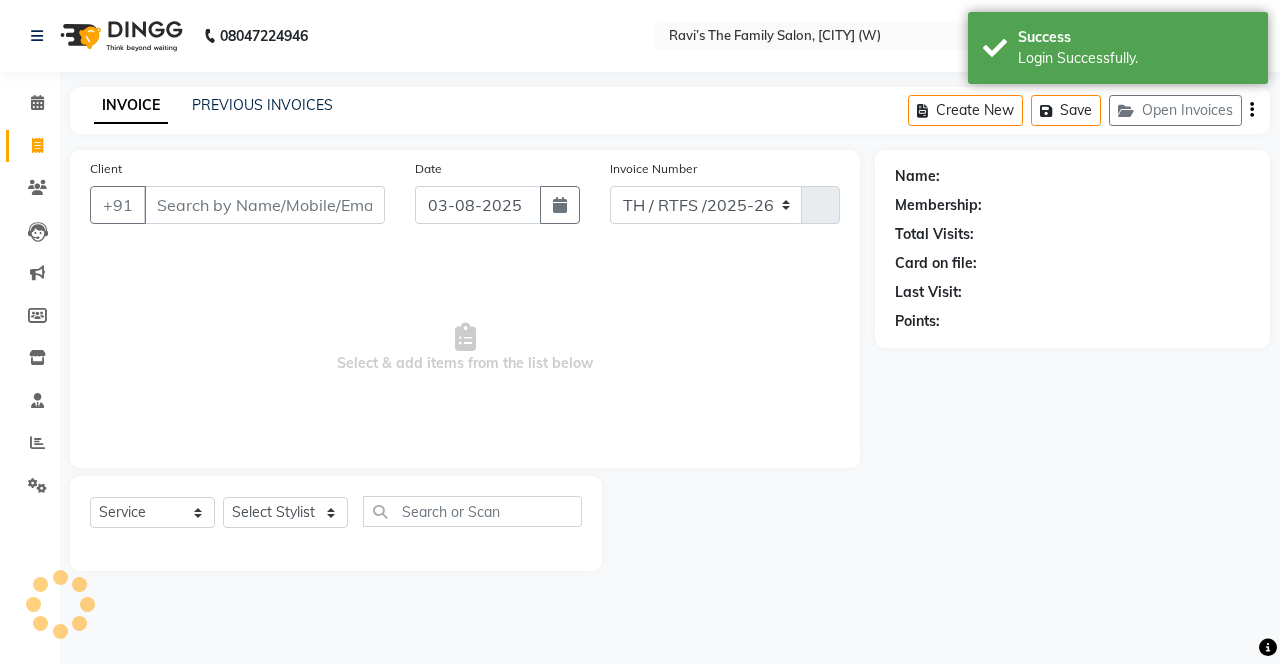 type on "2568" 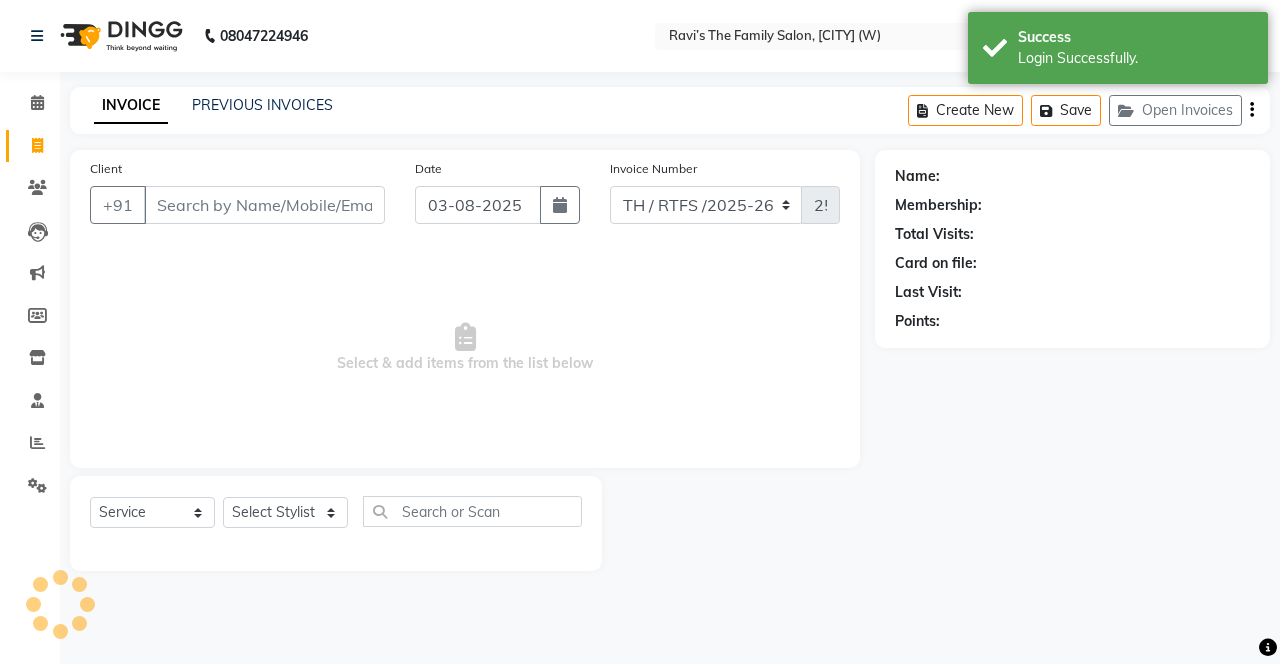 click on "INVOICE PREVIOUS INVOICES Create New   Save   Open Invoices" 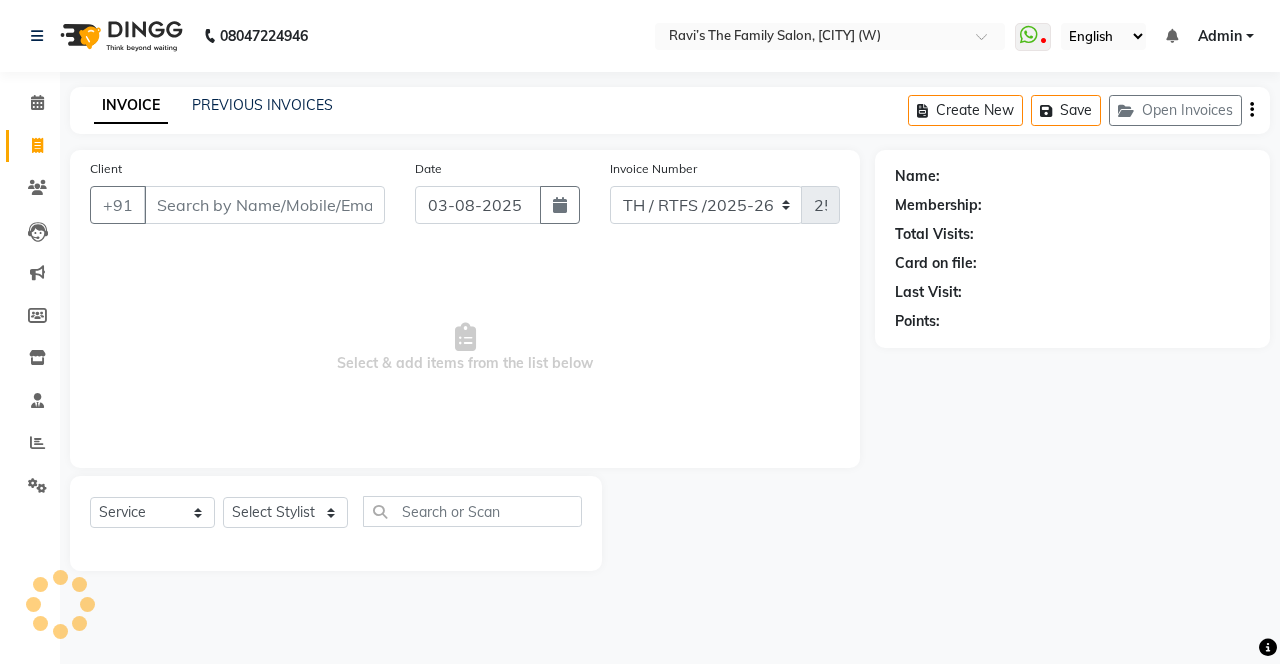 click on "Open Invoices" 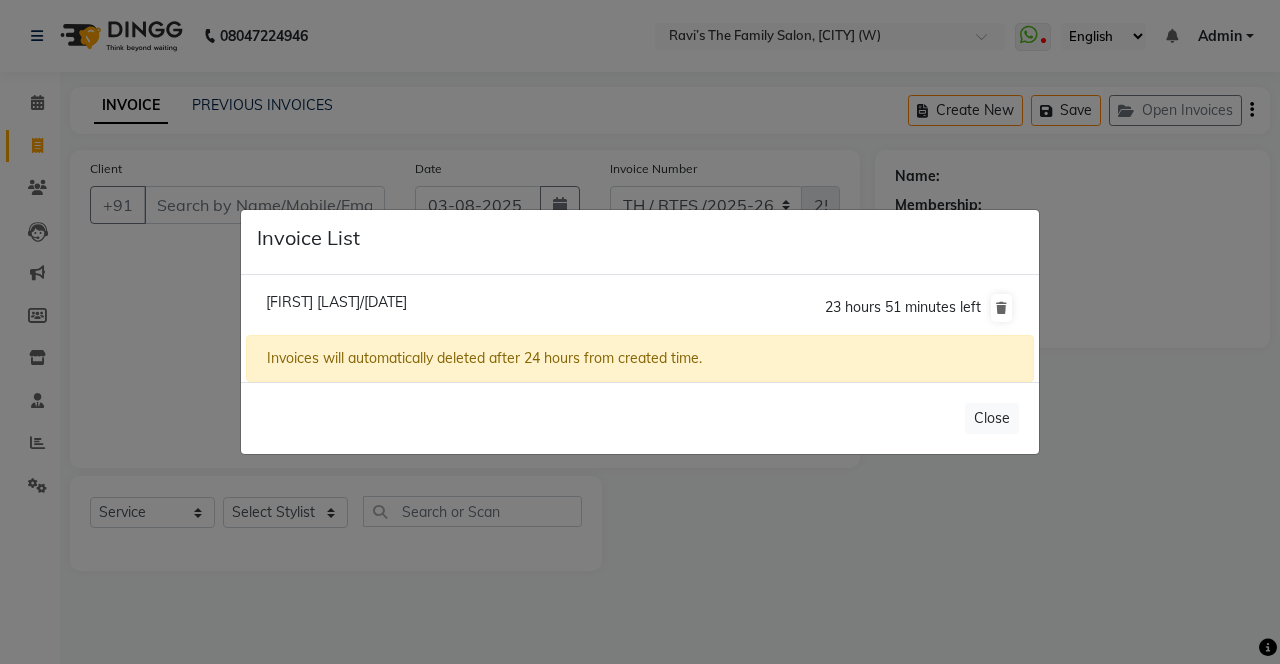 click on "Sameer Rane/03 August 2025  23 hours 51 minutes left" 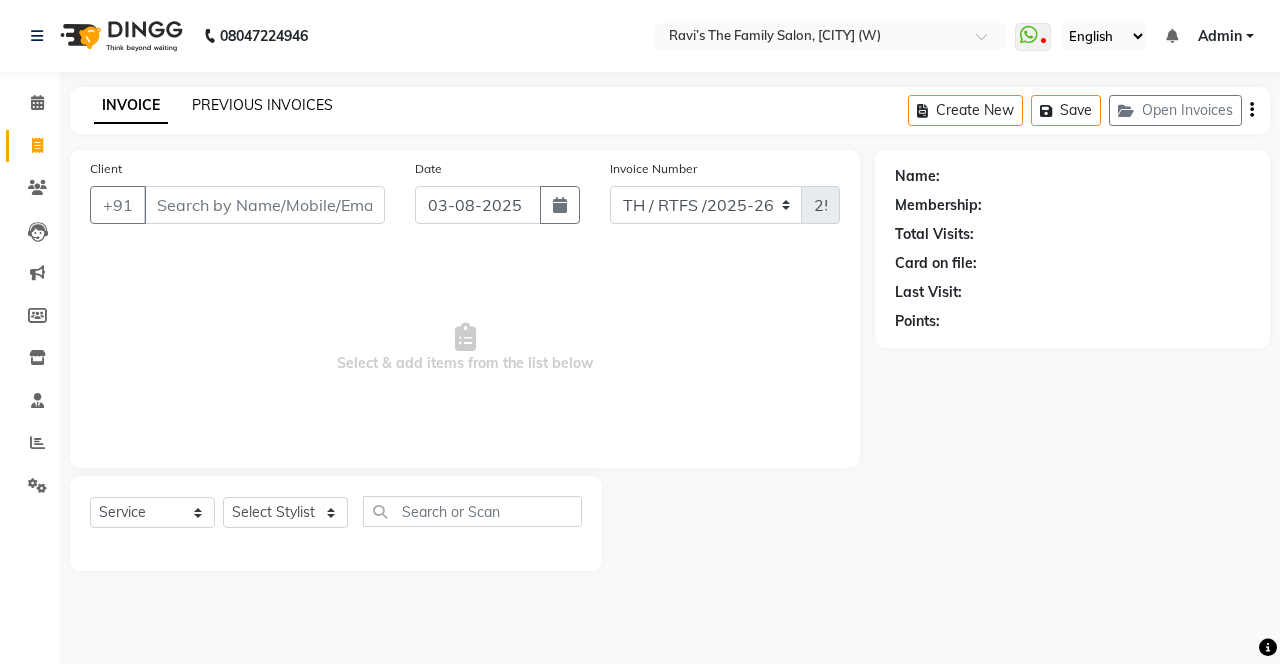 click on "PREVIOUS INVOICES" 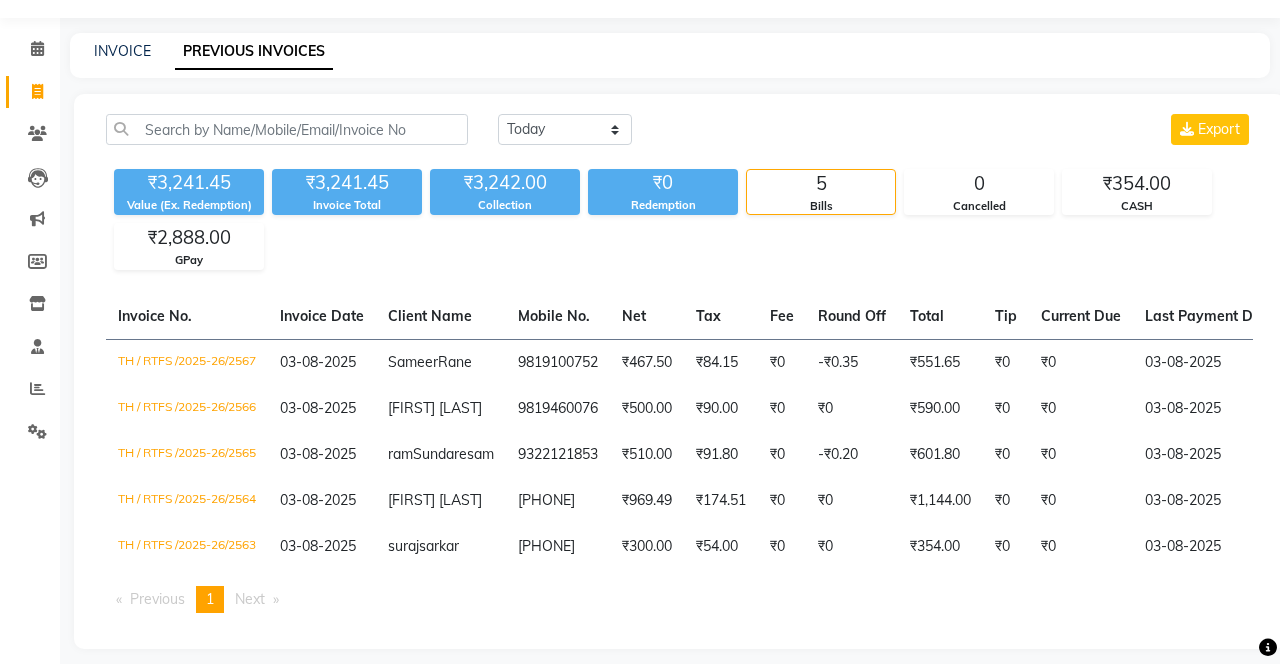 scroll, scrollTop: 126, scrollLeft: 0, axis: vertical 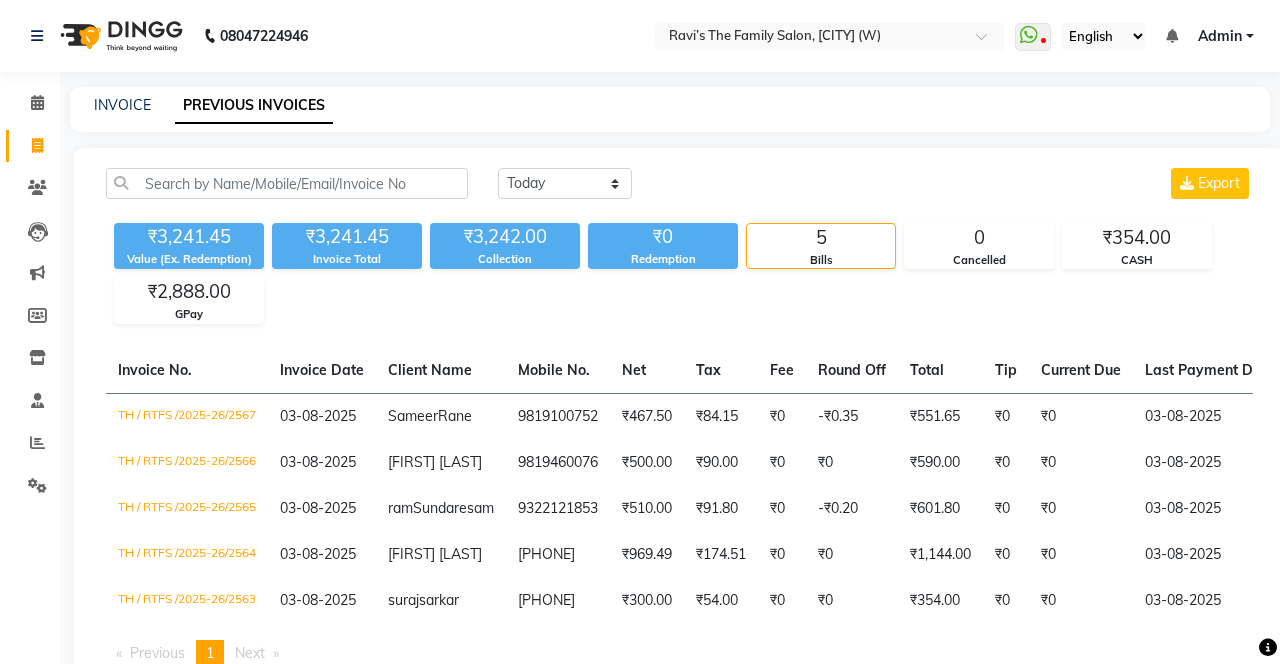 click on "Admin" at bounding box center (1226, 36) 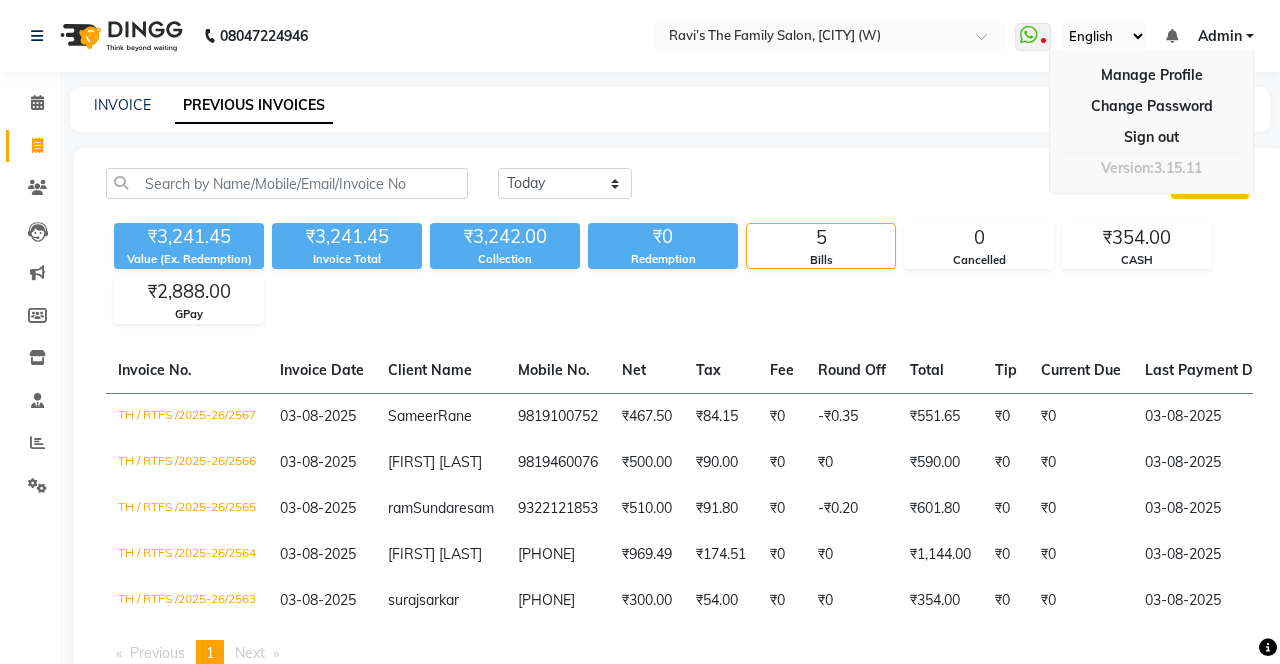 click at bounding box center [810, 38] 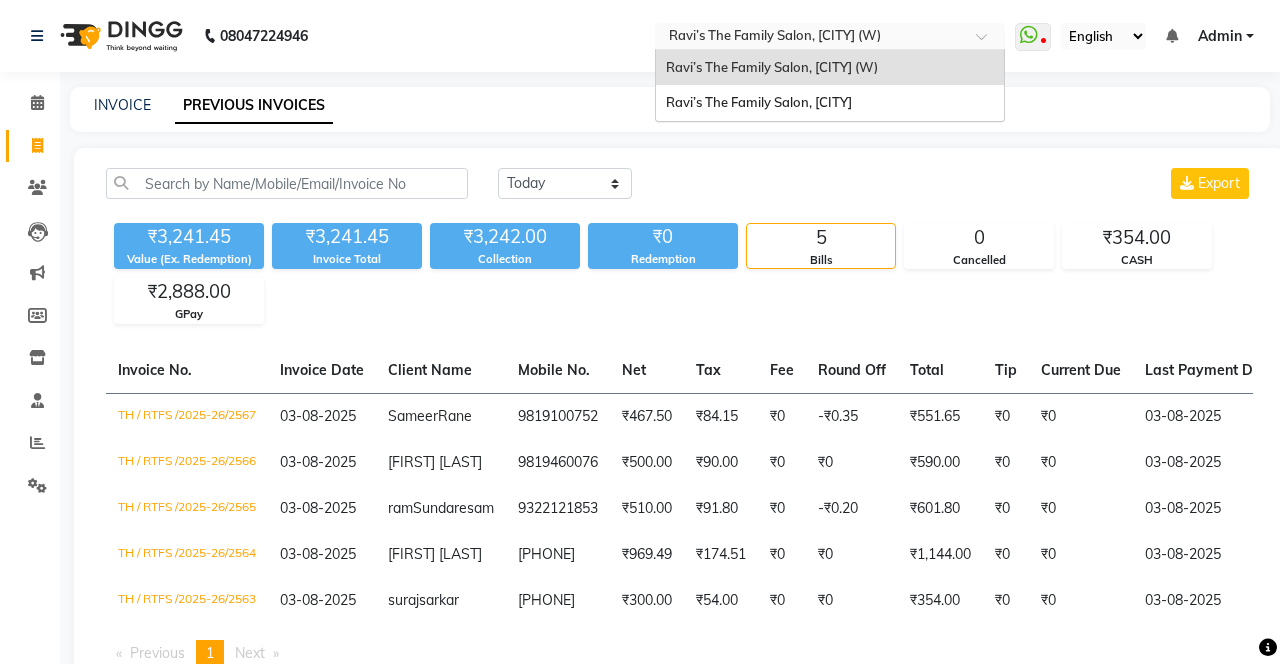 click on "Ravi’s The Family Salon, [CITY]" at bounding box center [830, 103] 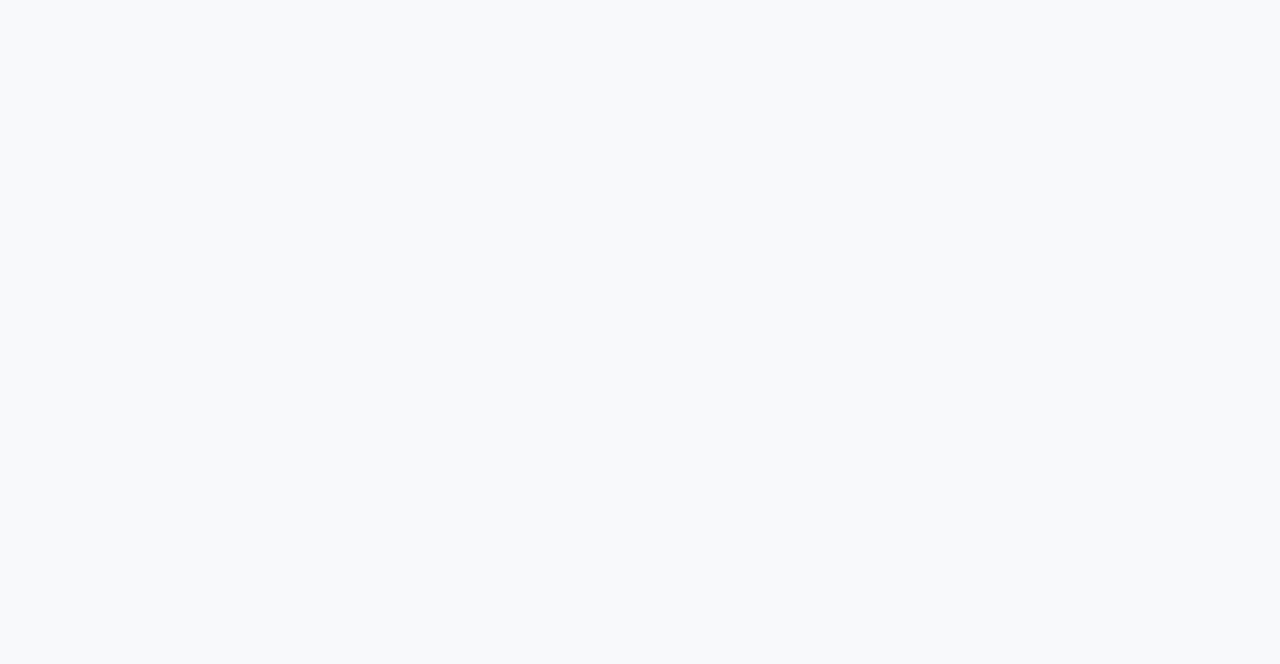 scroll, scrollTop: 0, scrollLeft: 0, axis: both 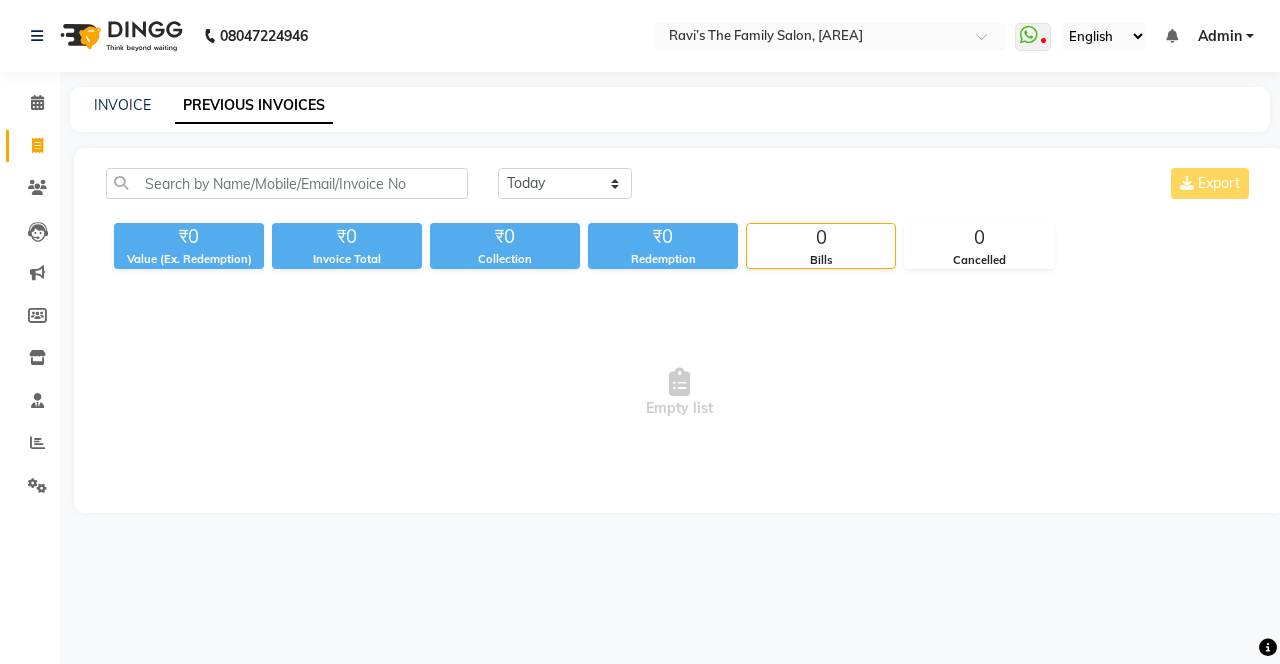 select on "en" 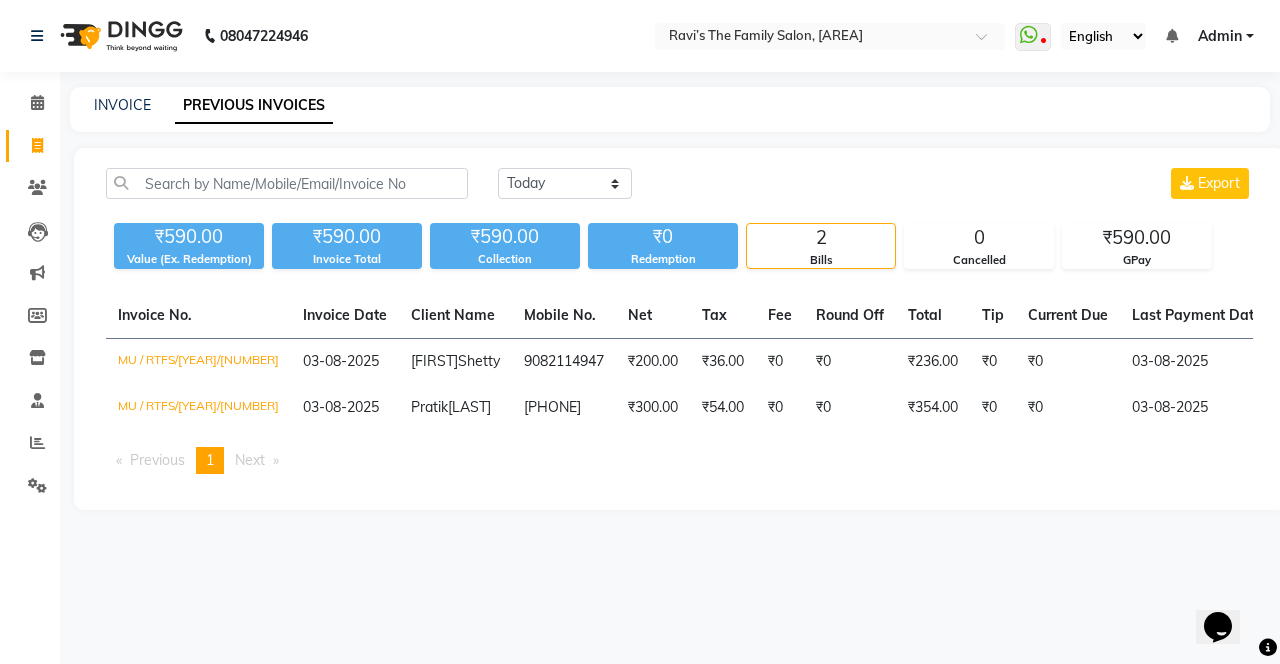 scroll, scrollTop: 0, scrollLeft: 0, axis: both 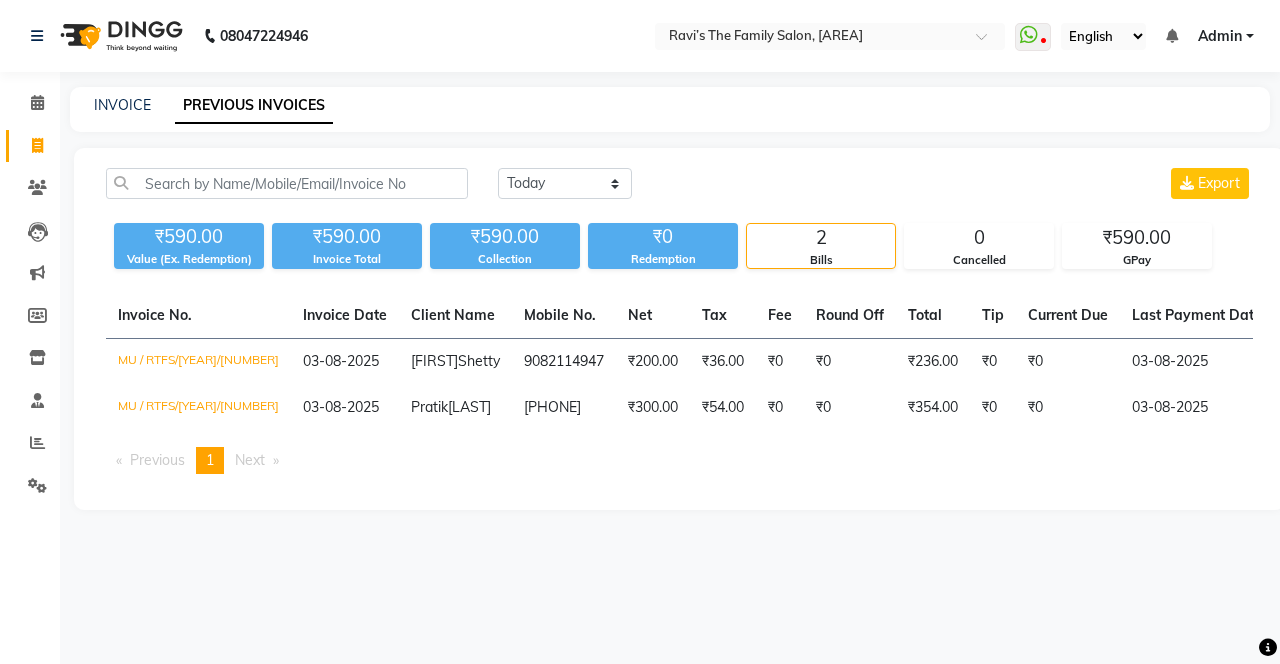 click on "Admin" at bounding box center (1226, 36) 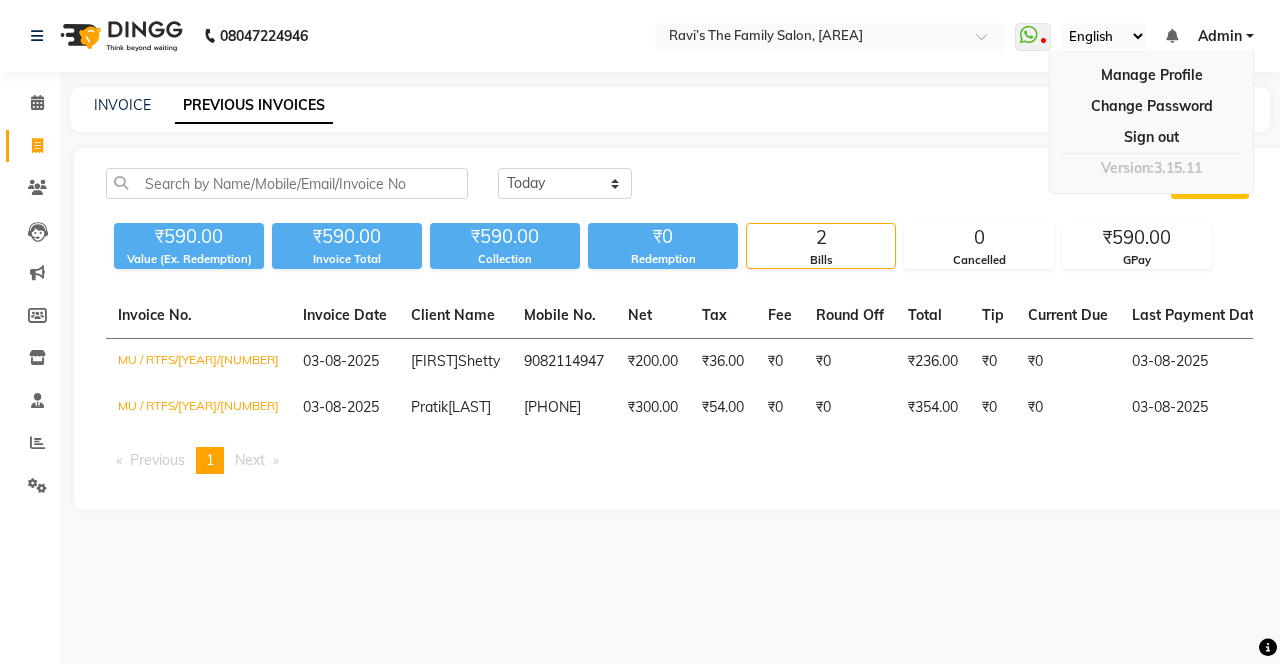 click on "Manage Profile" at bounding box center (1151, 75) 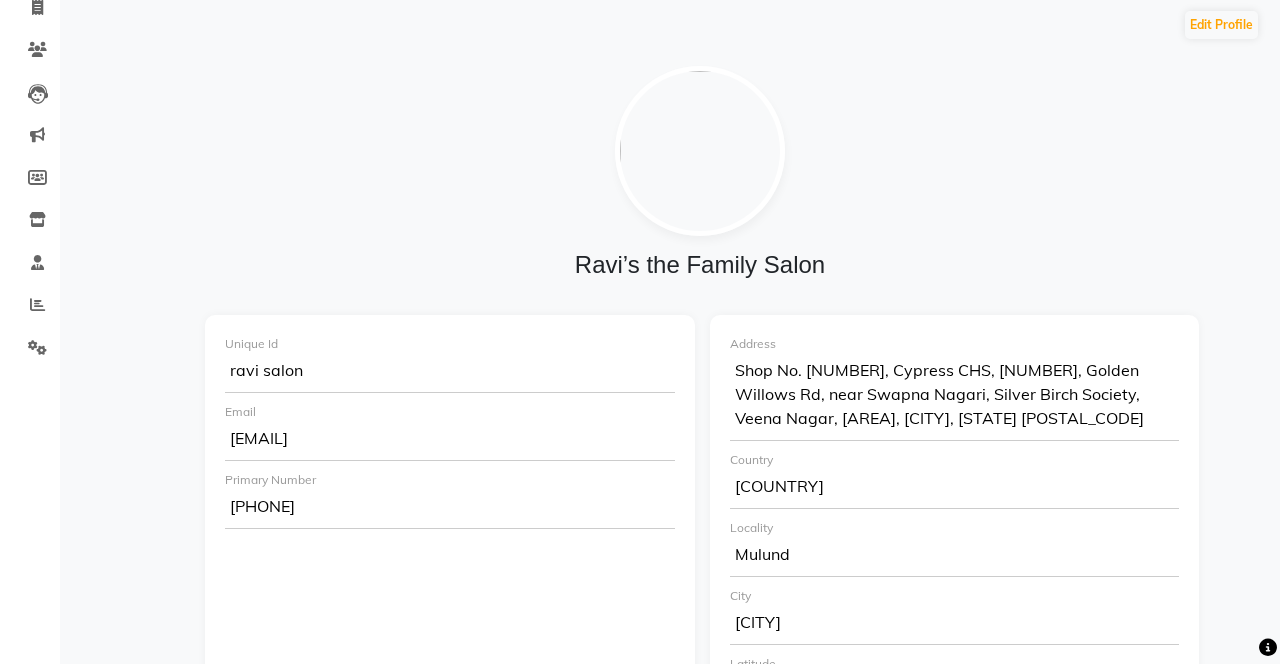 scroll, scrollTop: 141, scrollLeft: 0, axis: vertical 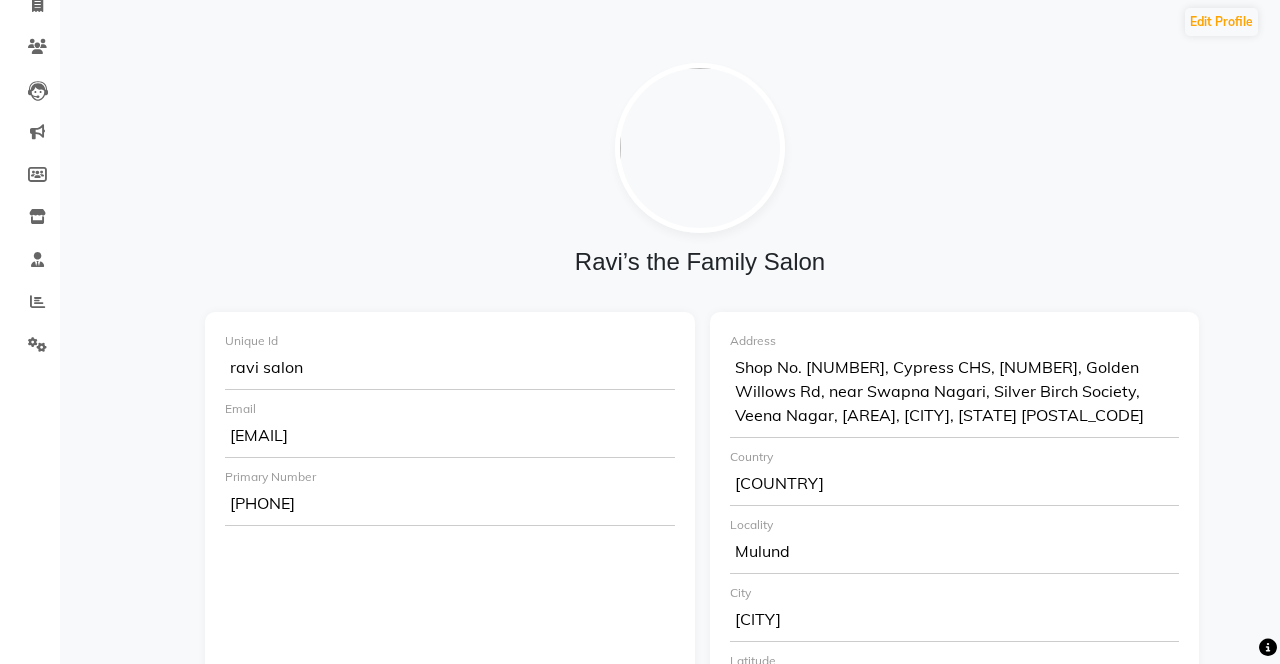 click on "ravi salon" 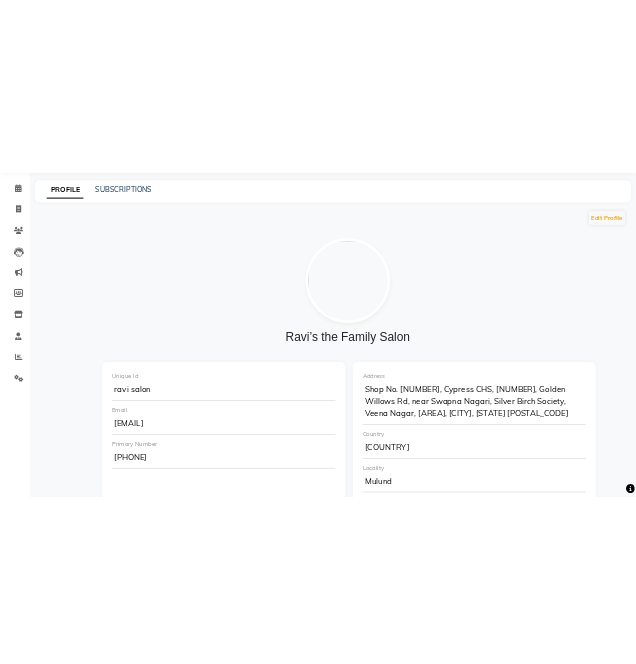 scroll, scrollTop: 0, scrollLeft: 0, axis: both 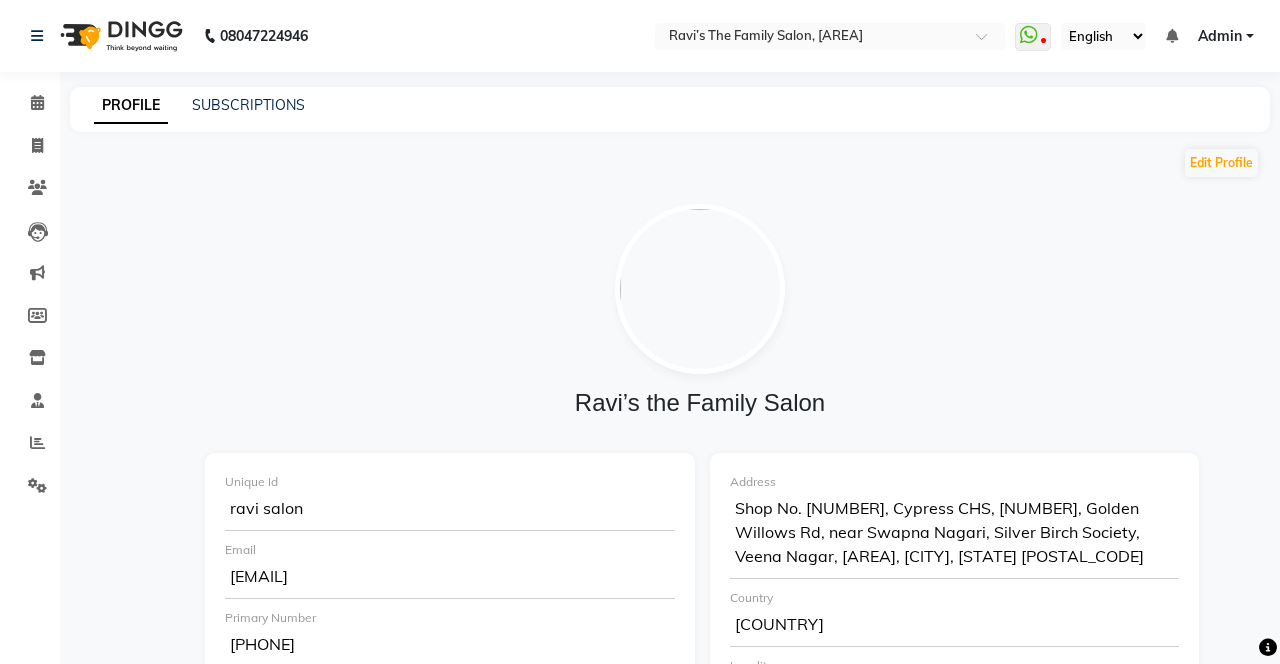 click on "ravindraw567@gmail.com" 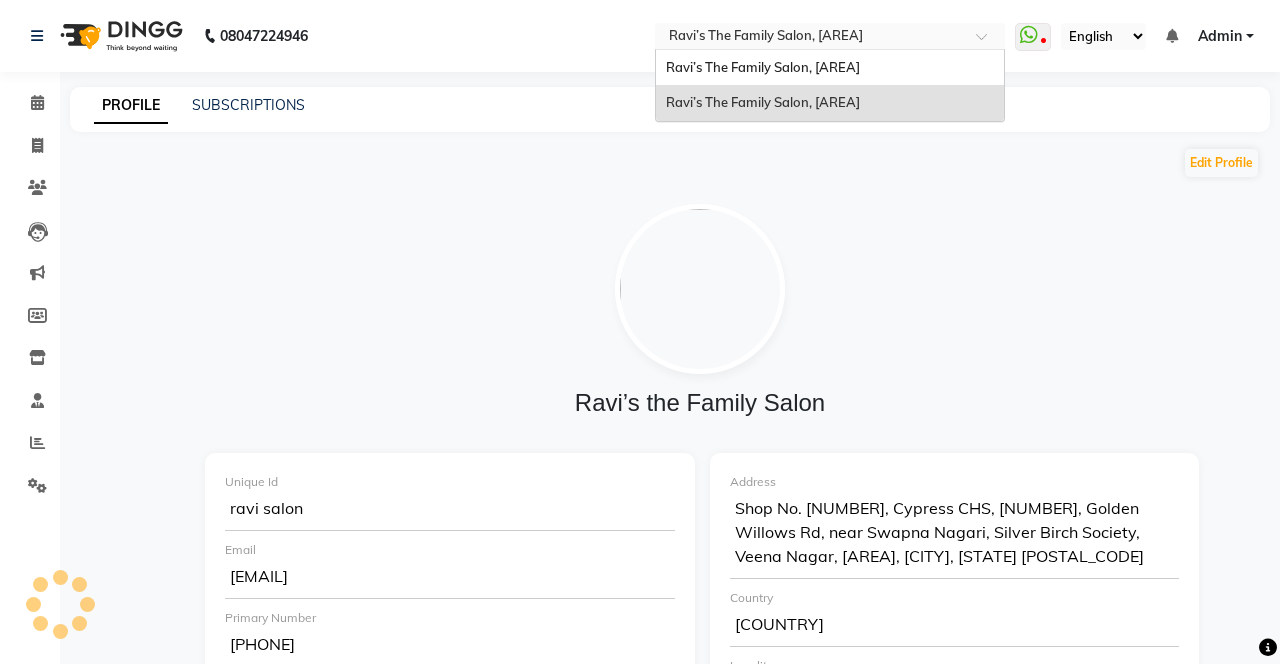 click on "Ravi’s The Family Salon, [CITY]" at bounding box center [763, 102] 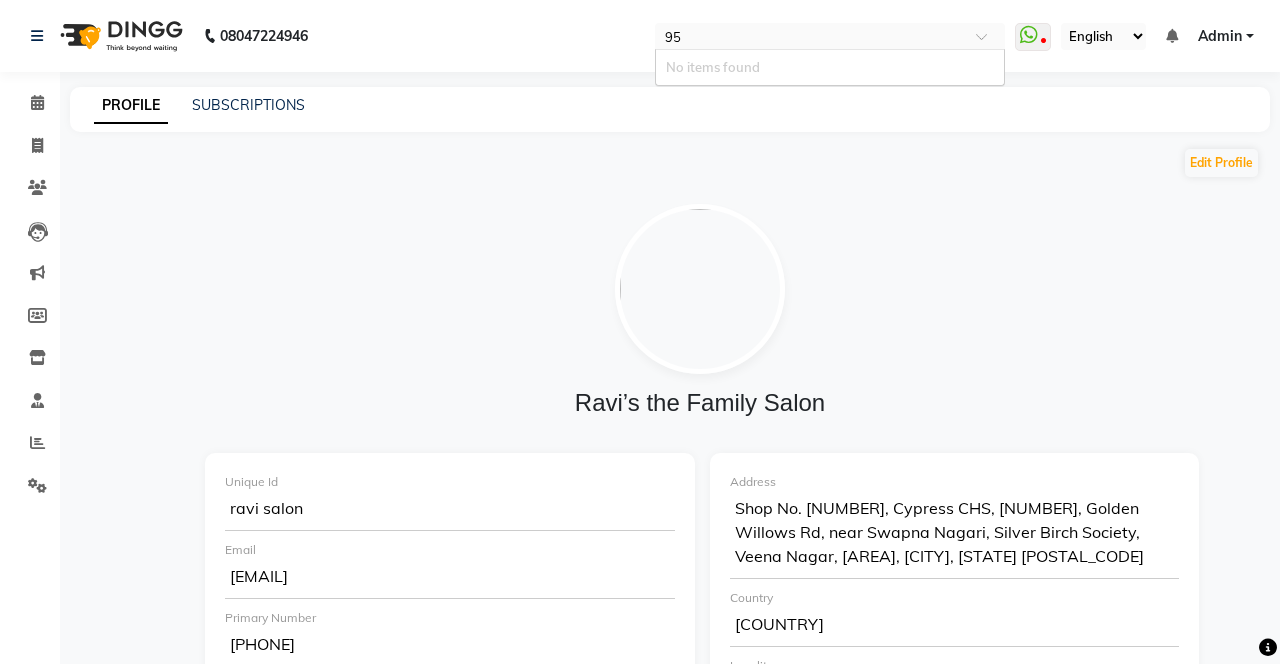 type on "9" 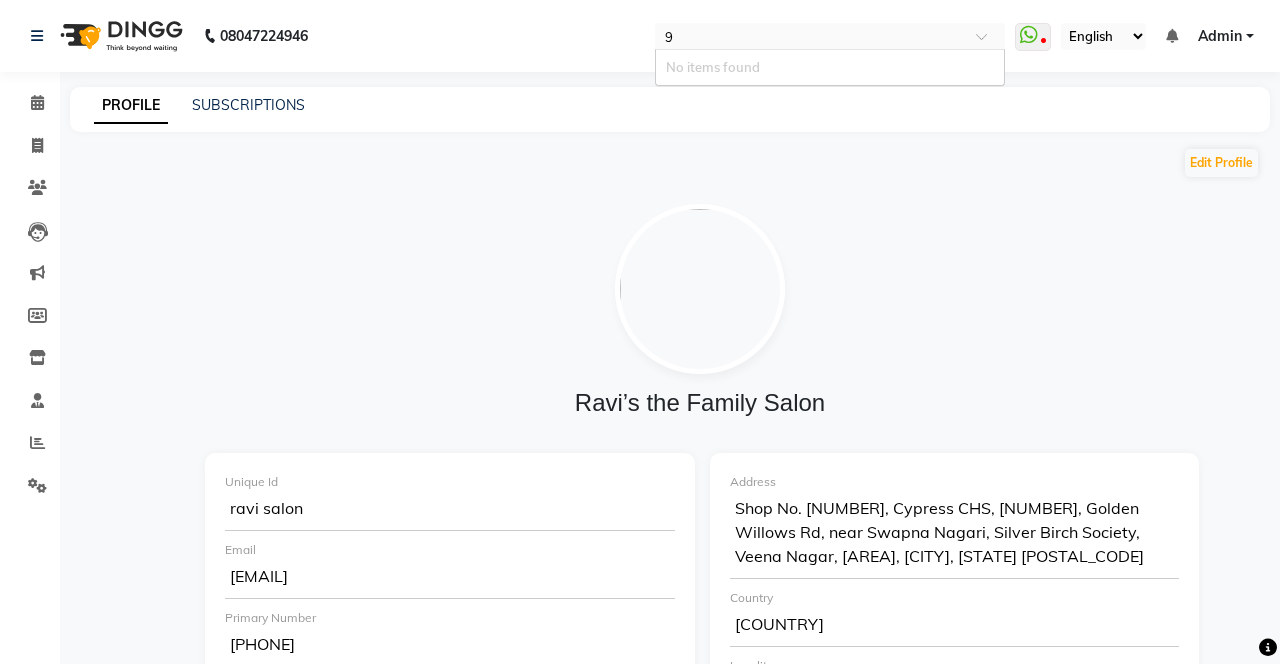 type 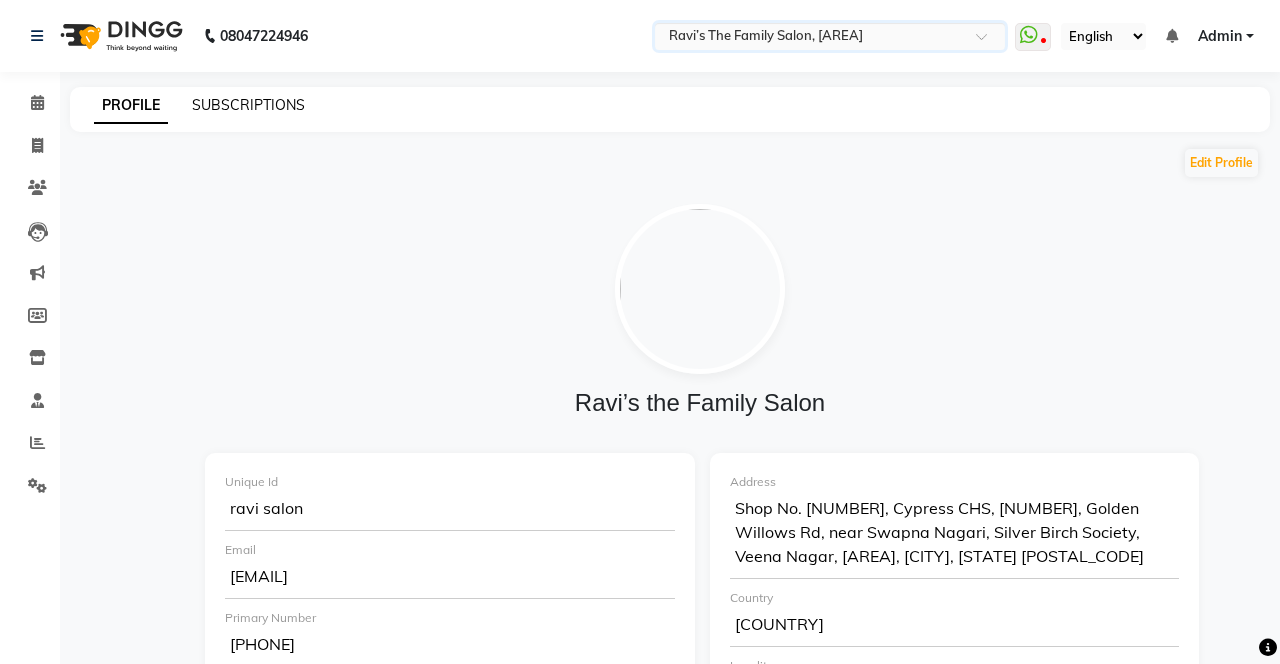click on "SUBSCRIPTIONS" 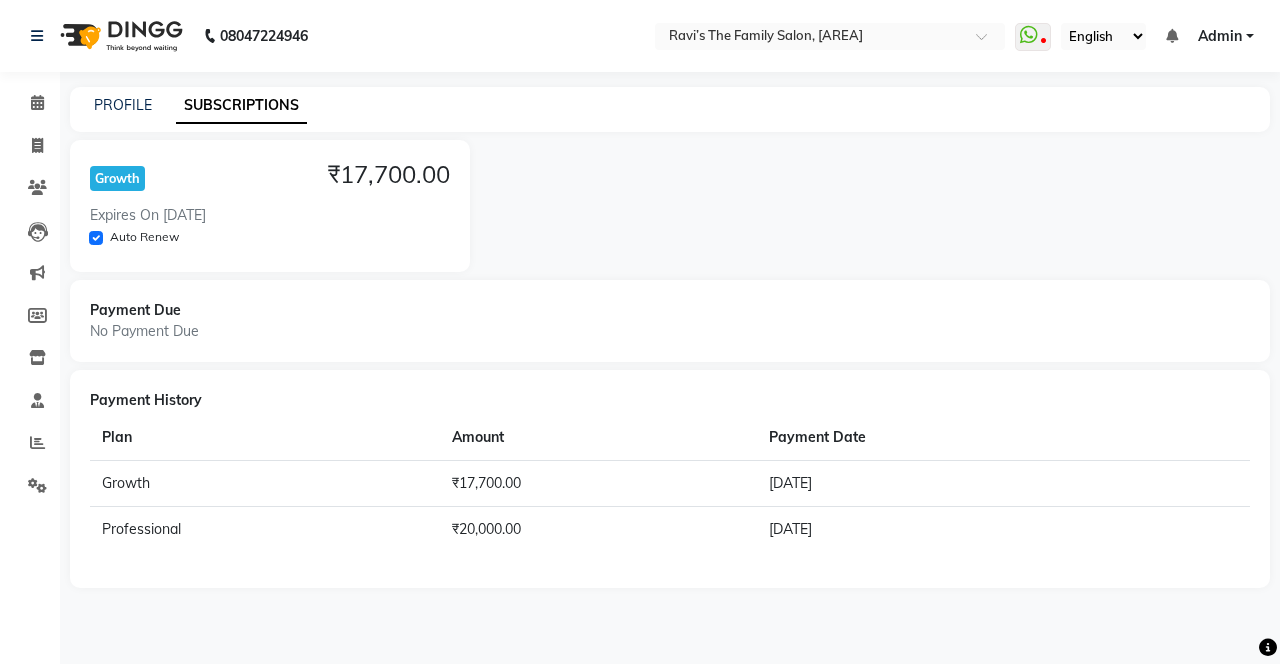 click on "Admin" at bounding box center [1226, 36] 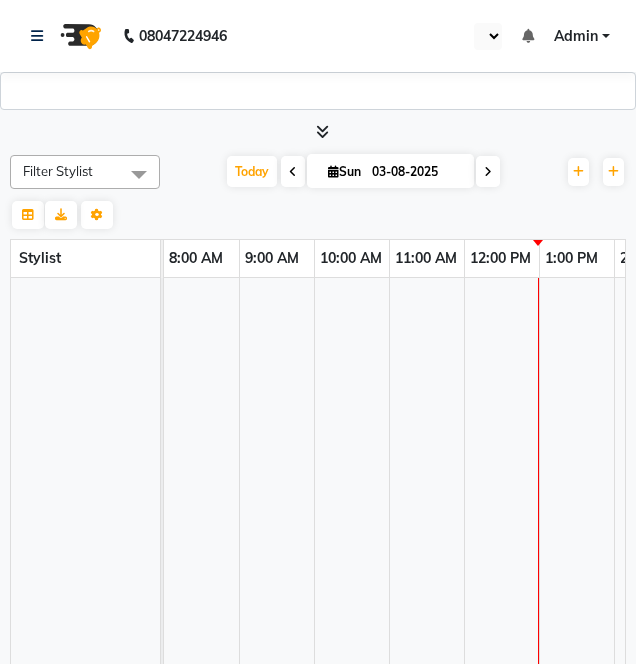 scroll, scrollTop: 0, scrollLeft: 0, axis: both 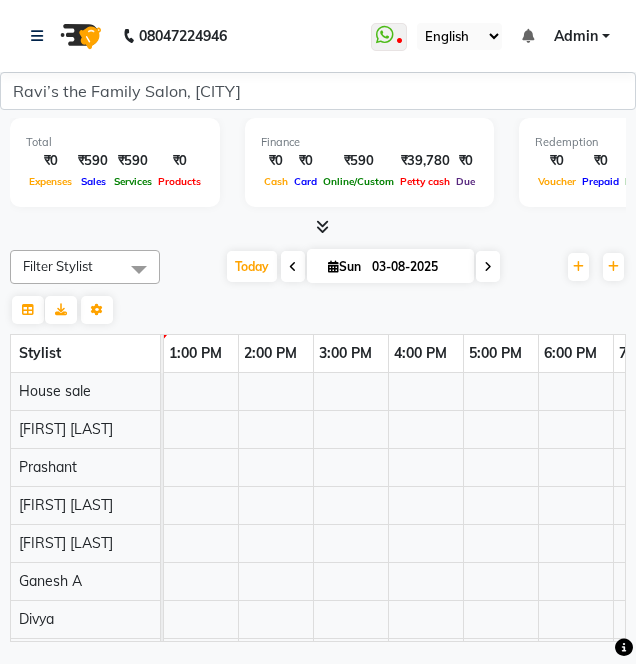 click at bounding box center (350, 859) 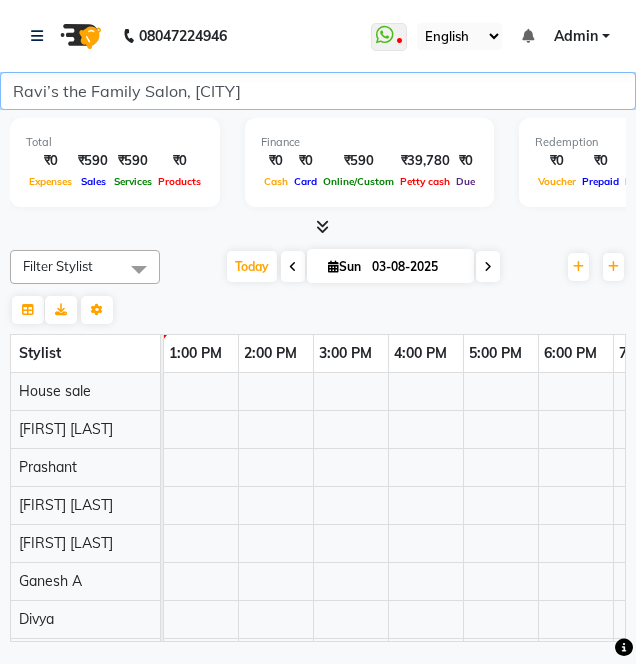click on "☀ Ravi’s the Family Salon, THANE (W)  ☀ Ravi’s the Family Salon, Mulund" 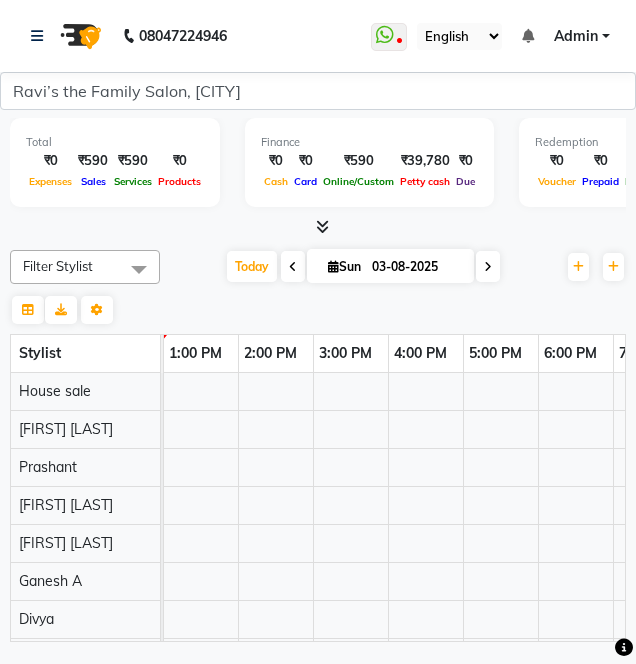 click at bounding box center [425, 859] 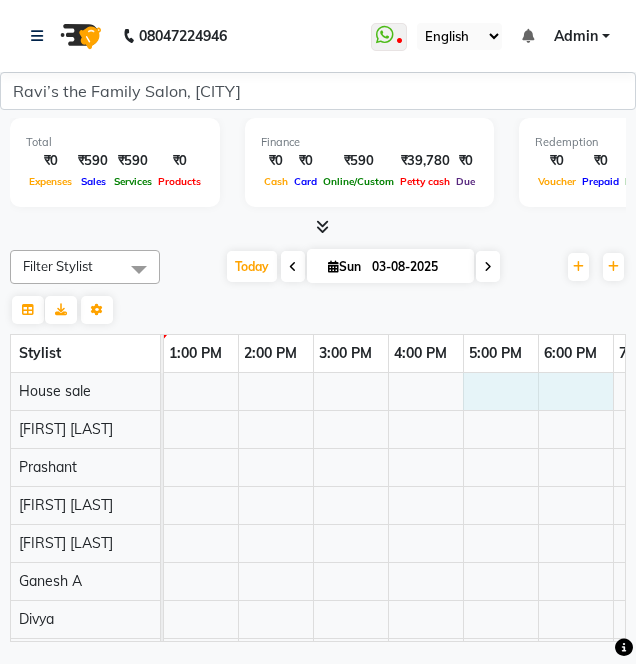 scroll, scrollTop: 0, scrollLeft: 588, axis: horizontal 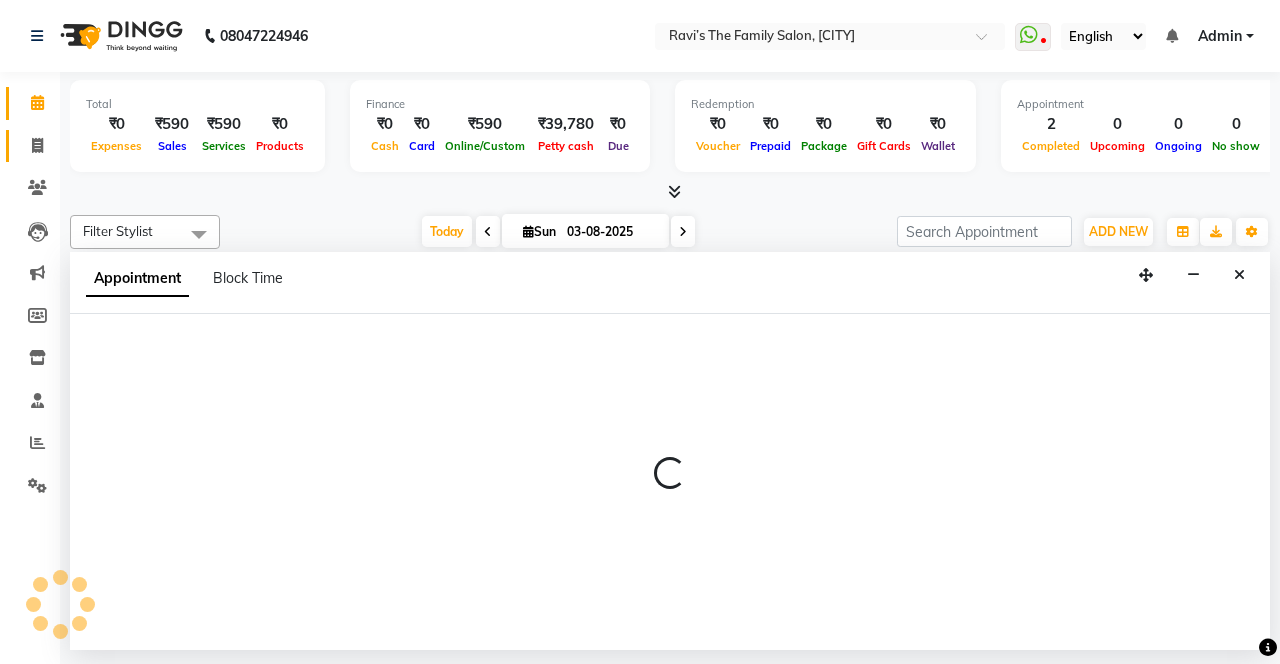 click 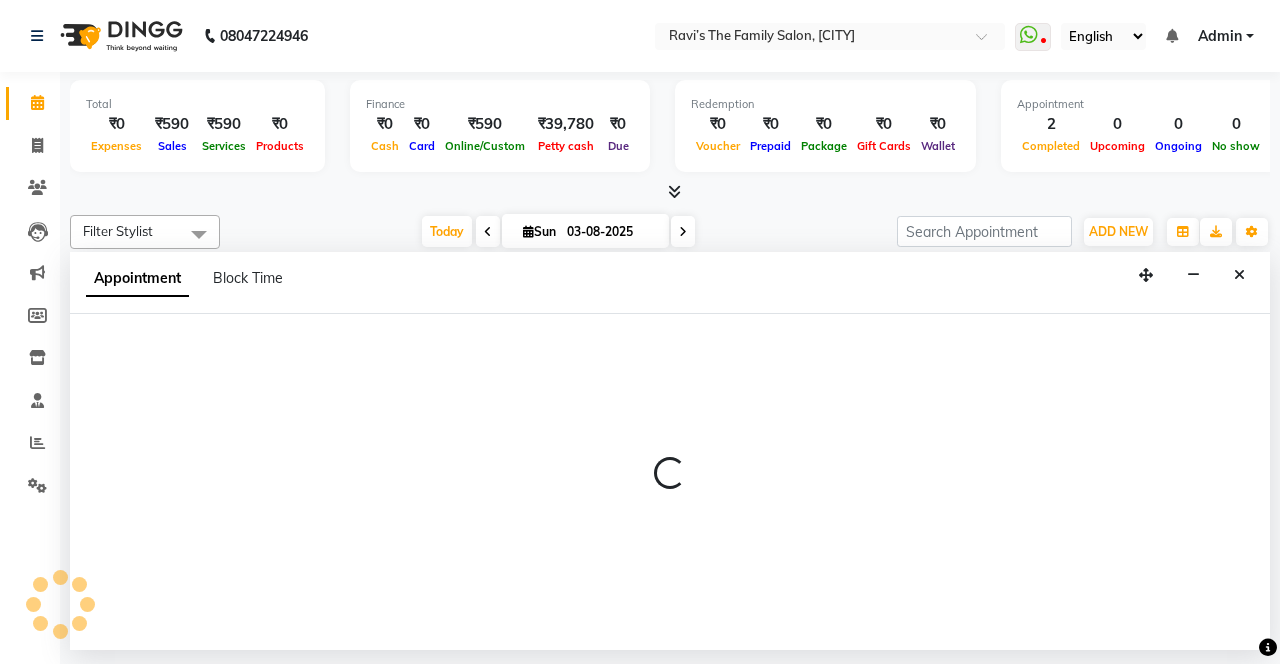 select on "service" 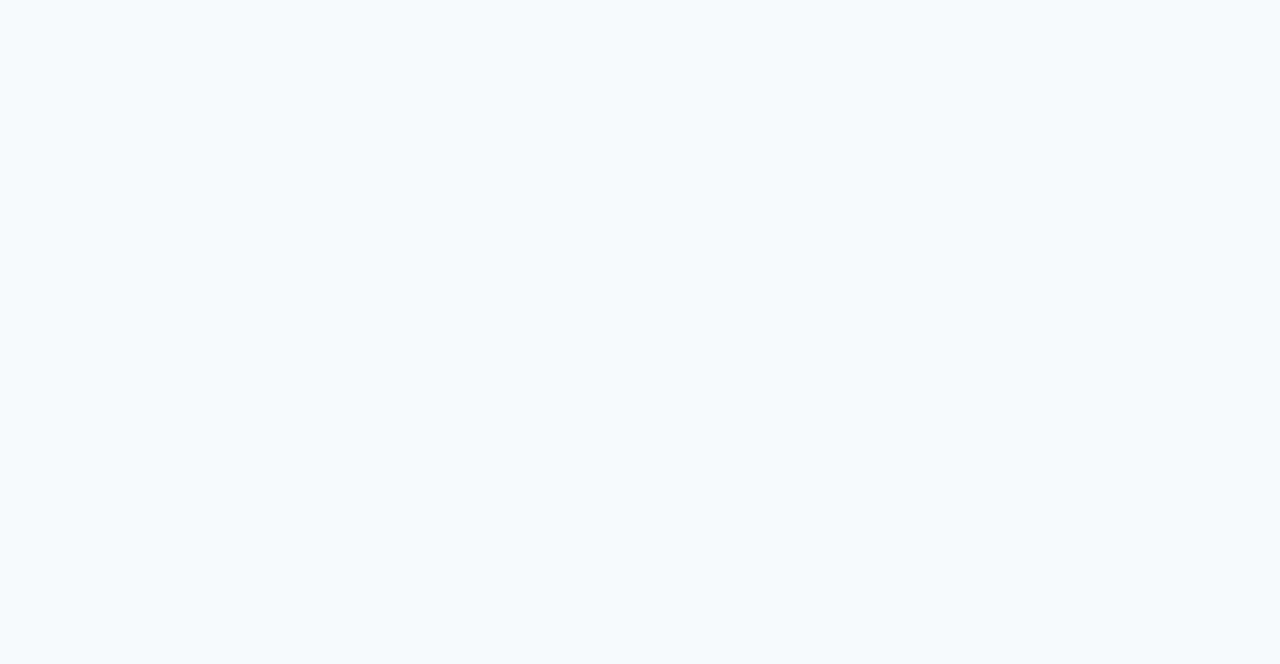 scroll, scrollTop: 0, scrollLeft: 0, axis: both 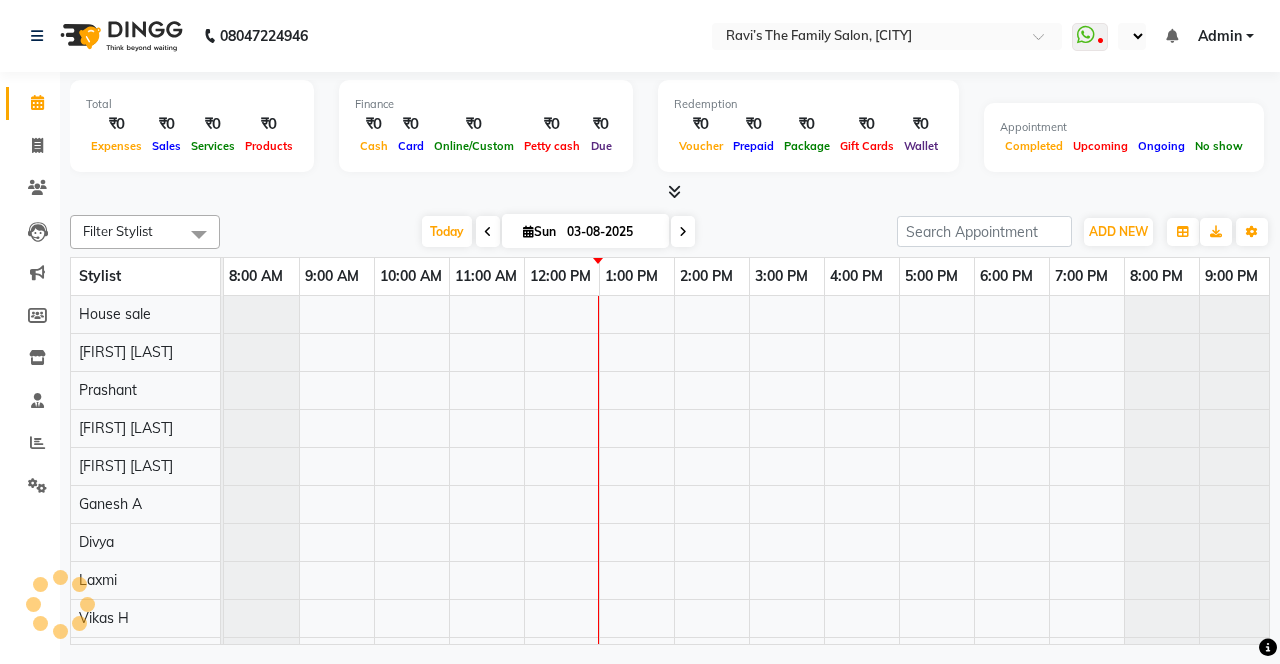 select on "en" 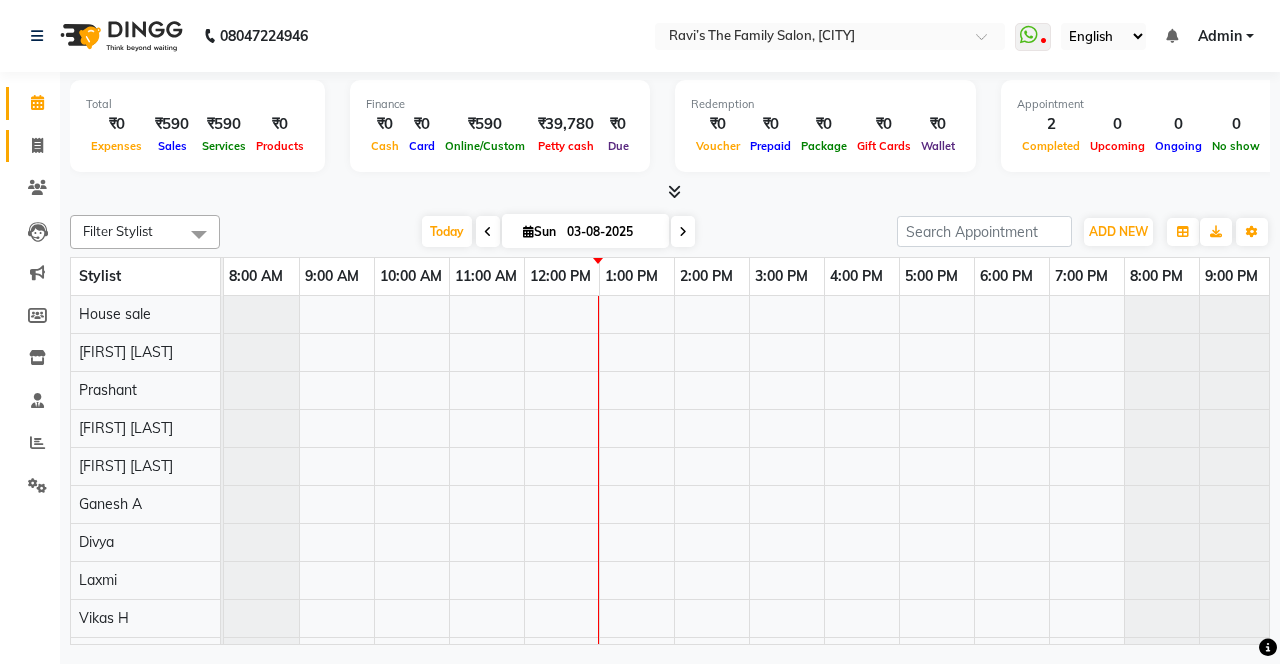 click 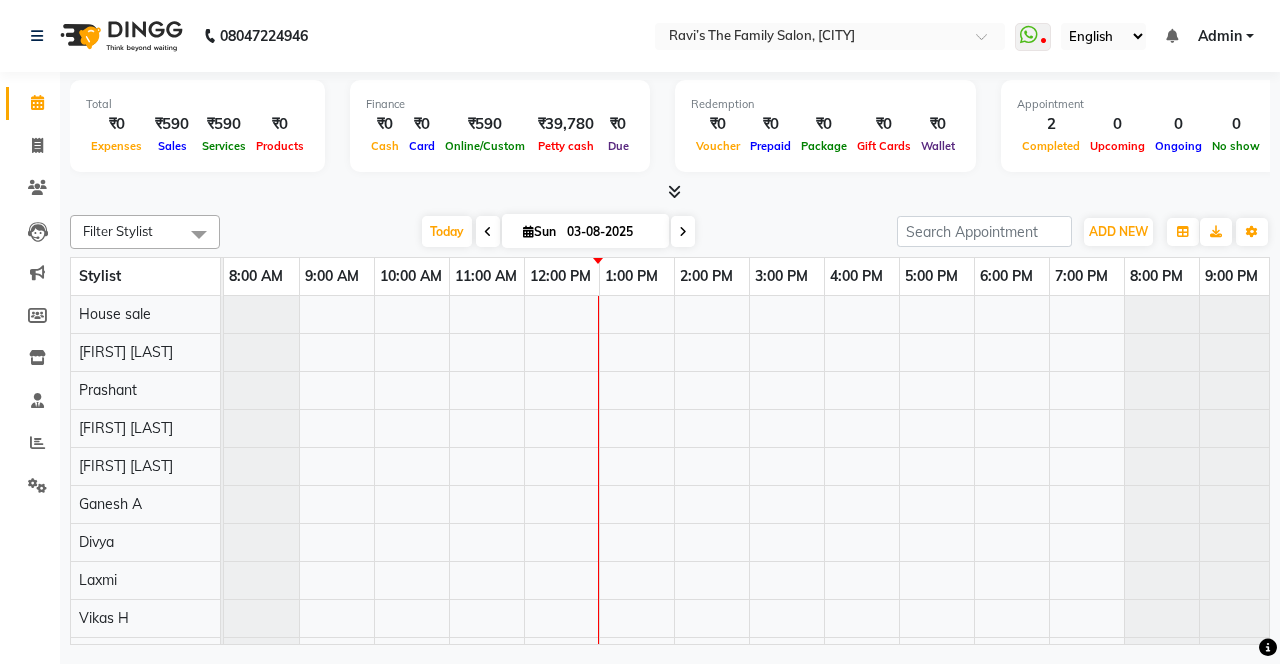 select on "service" 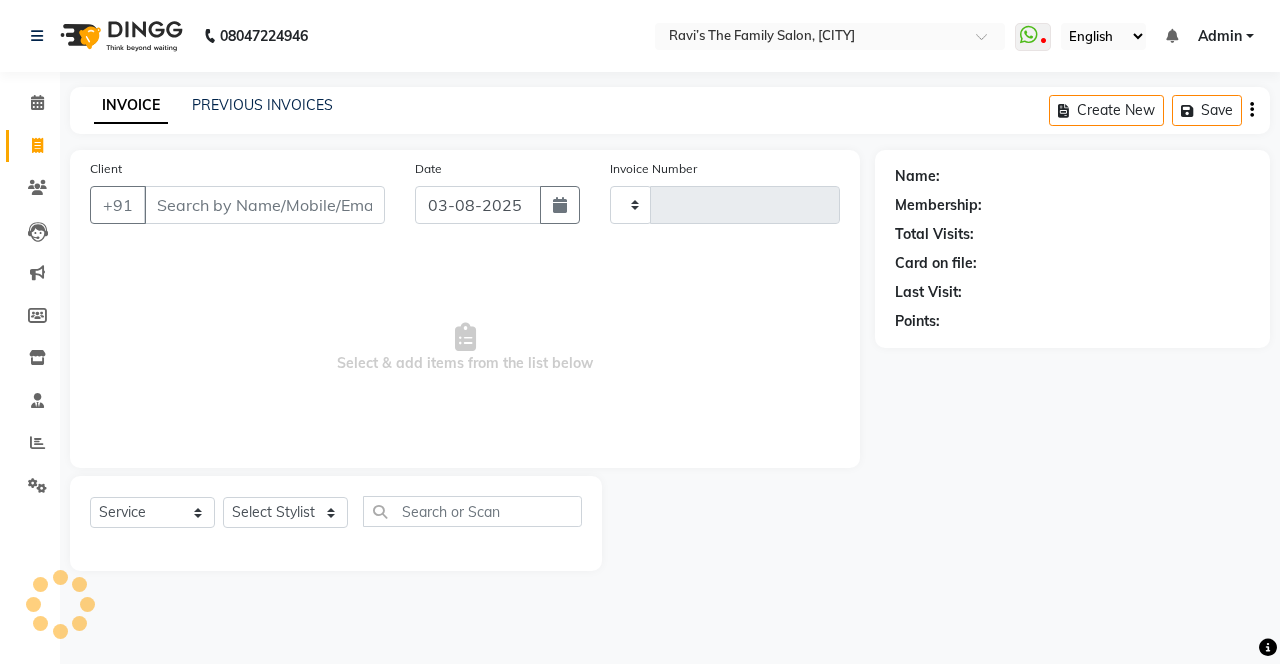 type on "2587" 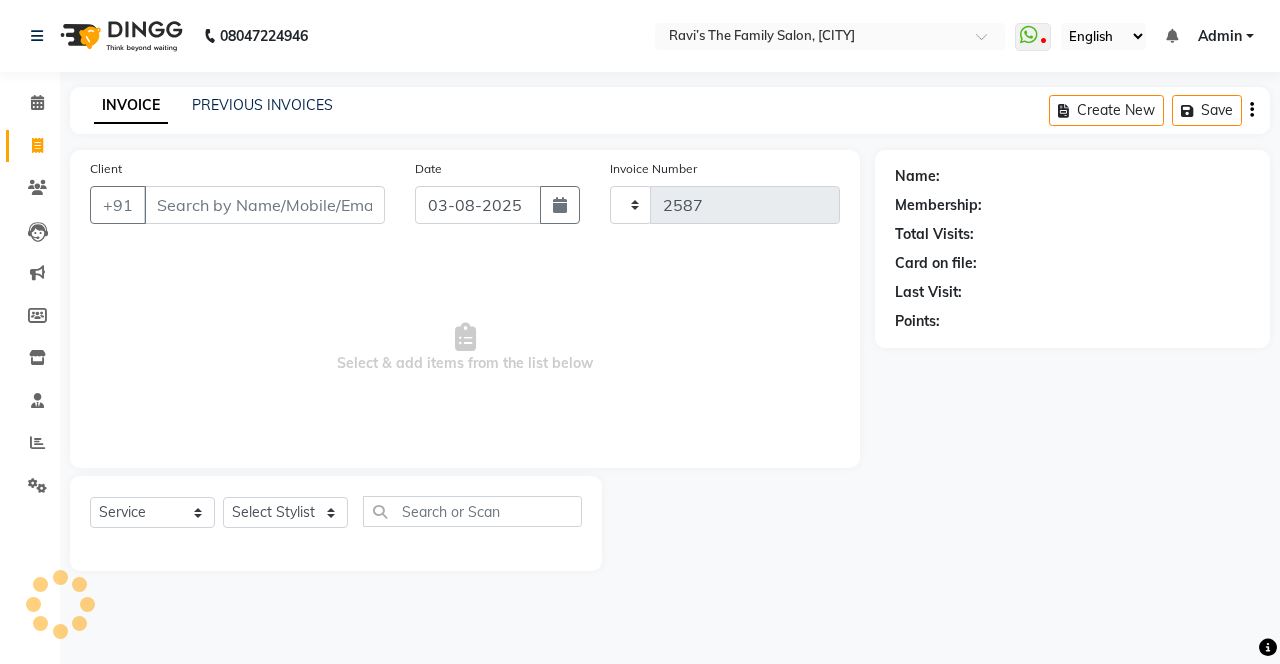 select on "8003" 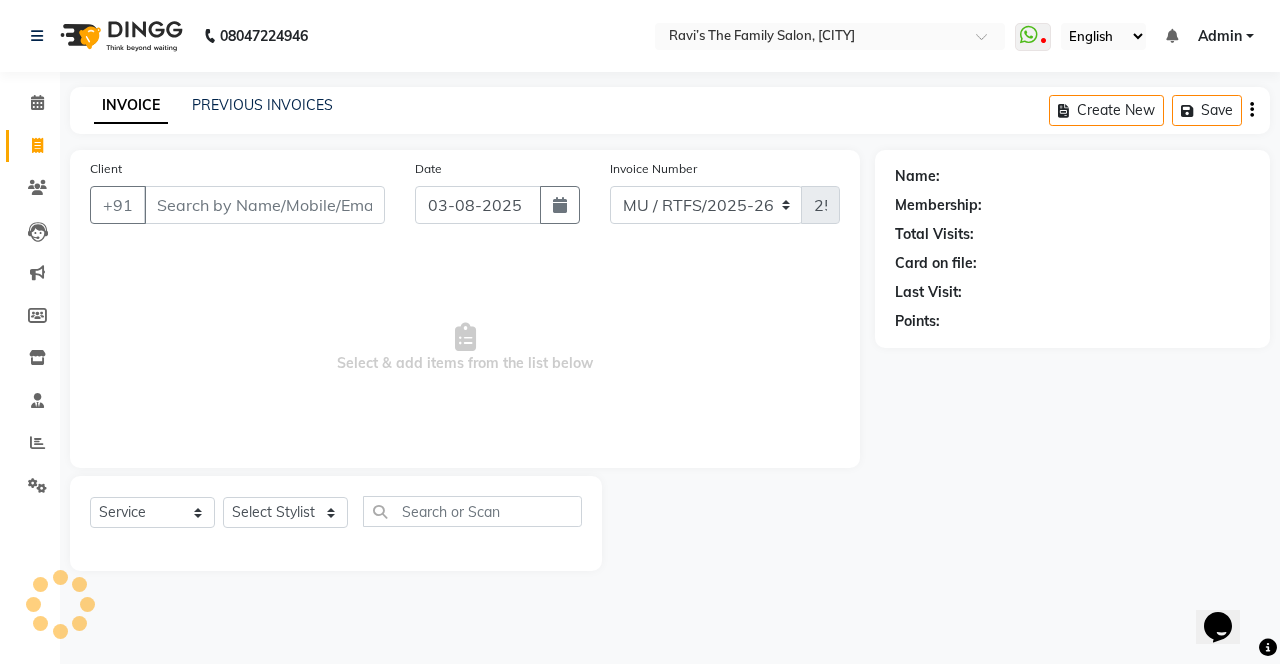 scroll, scrollTop: 0, scrollLeft: 0, axis: both 